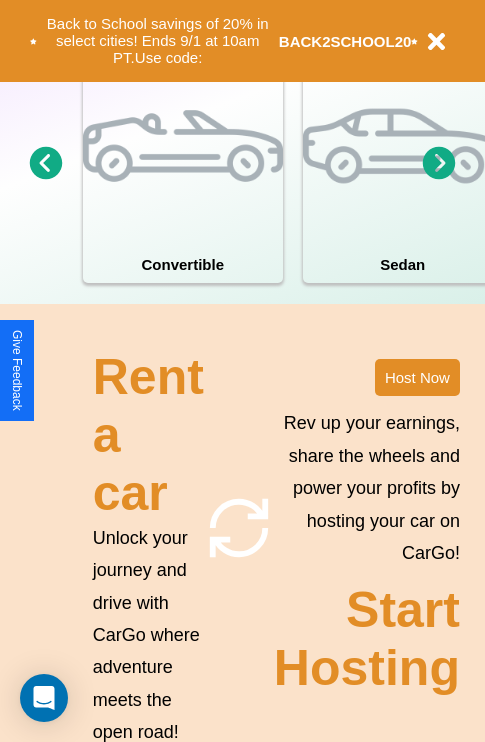 scroll, scrollTop: 1558, scrollLeft: 0, axis: vertical 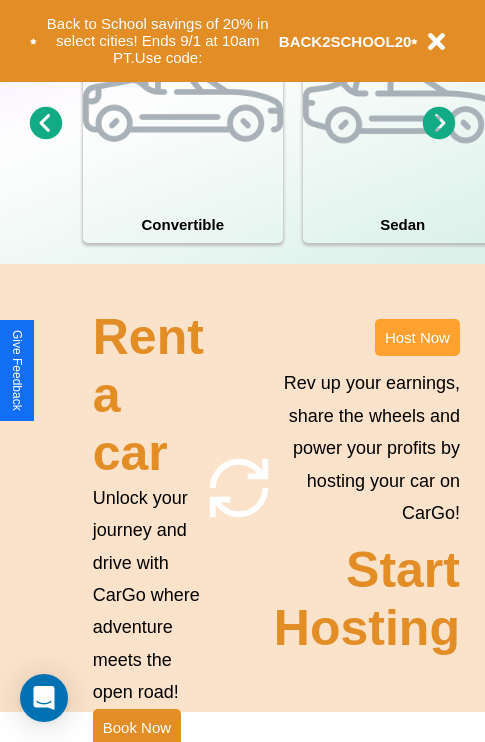 click on "Host Now" at bounding box center (417, 337) 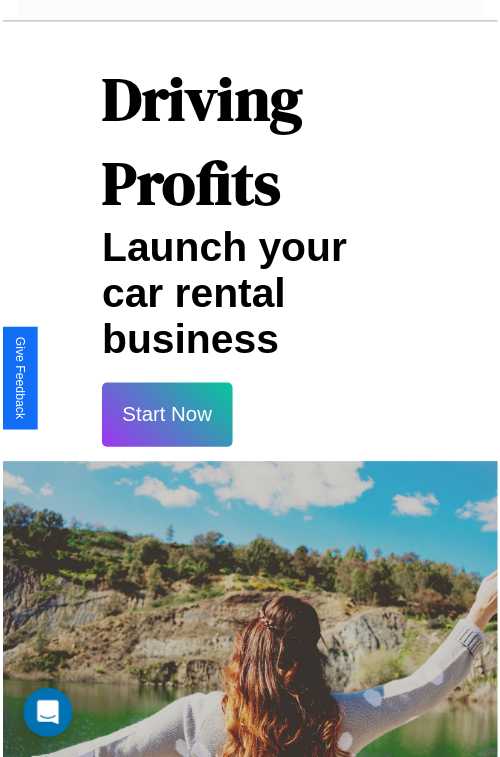 scroll, scrollTop: 35, scrollLeft: 0, axis: vertical 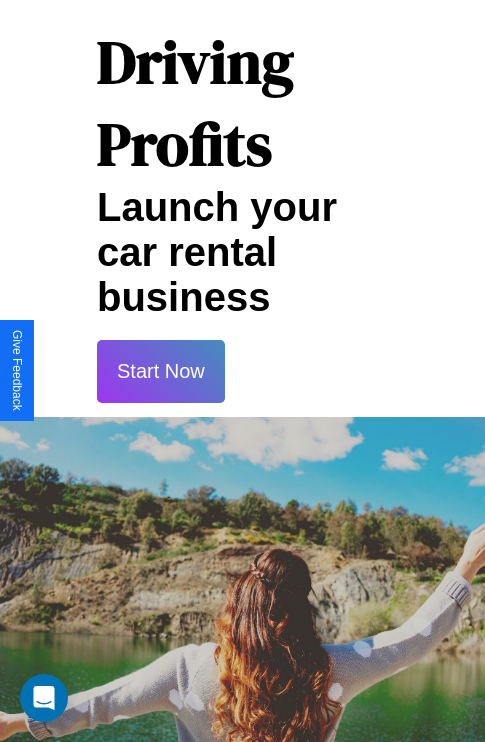 click on "Start Now" at bounding box center (161, 371) 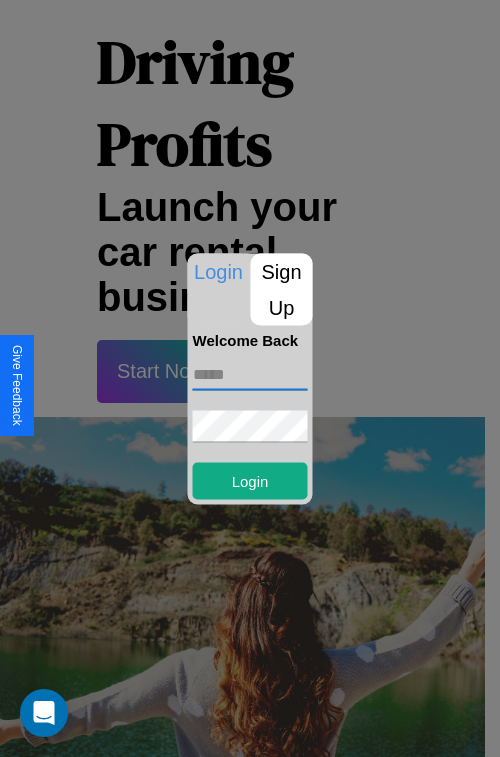 click at bounding box center (250, 374) 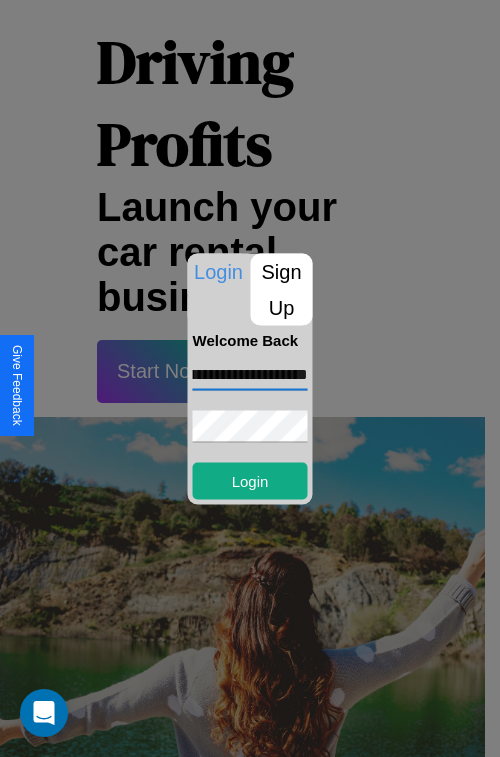 scroll, scrollTop: 0, scrollLeft: 63, axis: horizontal 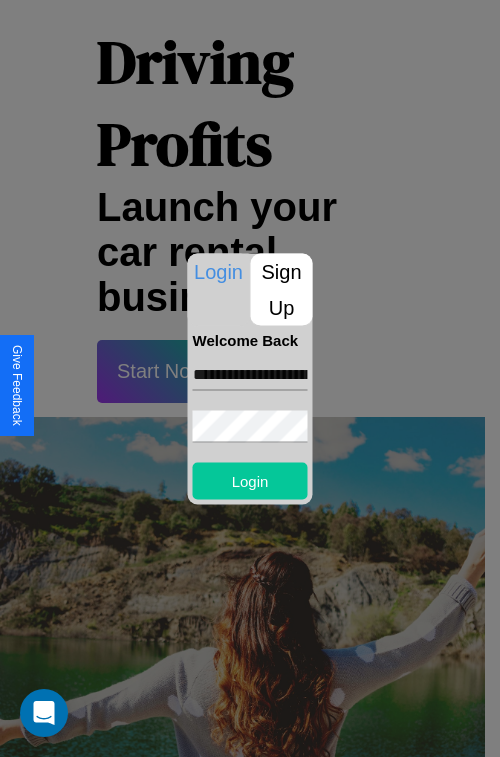 click on "Login" at bounding box center (250, 480) 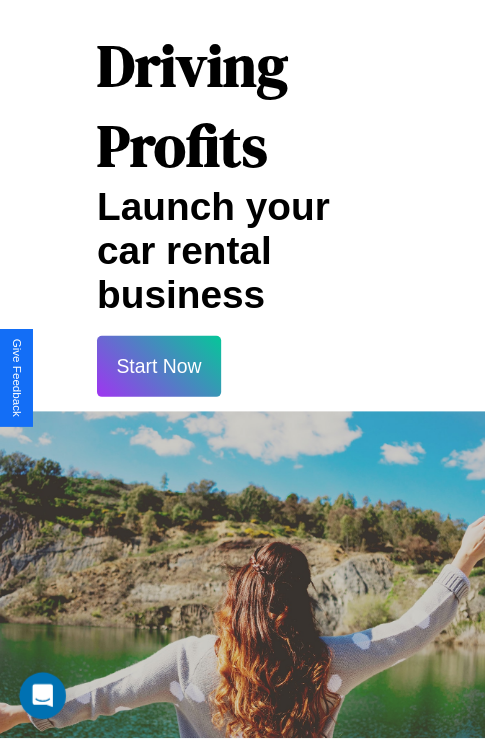 scroll, scrollTop: 37, scrollLeft: 0, axis: vertical 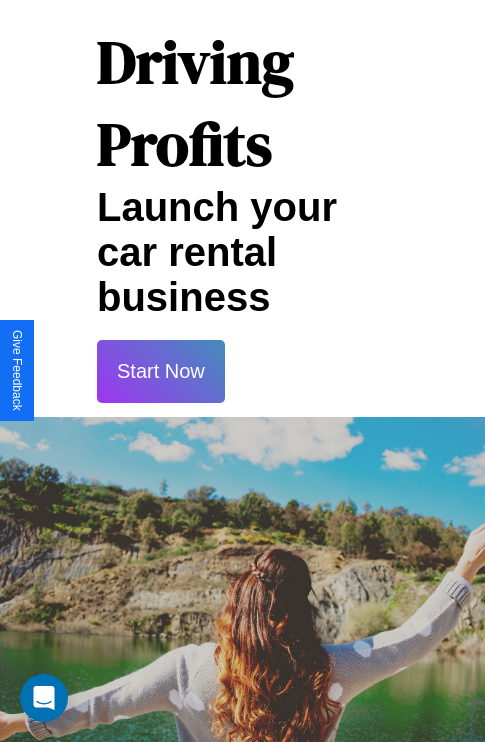 click on "Start Now" at bounding box center (161, 371) 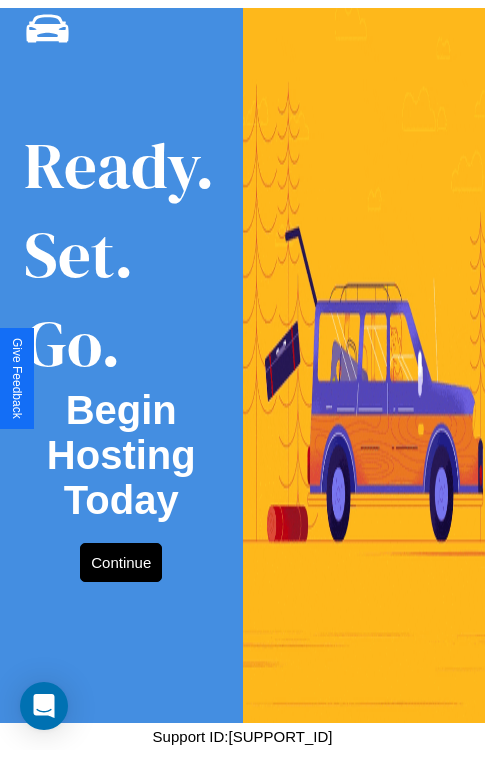scroll, scrollTop: 0, scrollLeft: 0, axis: both 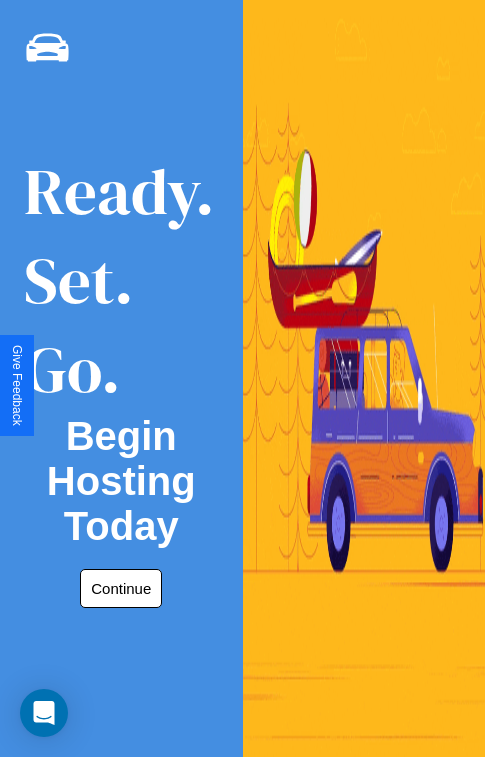 click on "Continue" at bounding box center [121, 588] 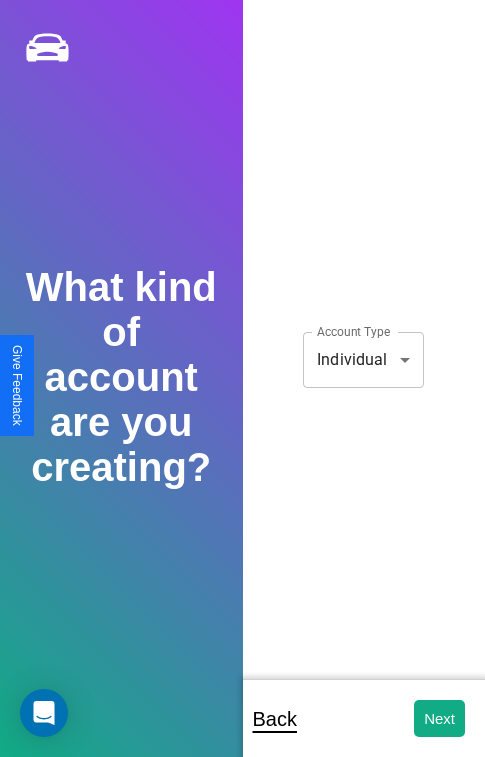 click on "**********" at bounding box center [242, 392] 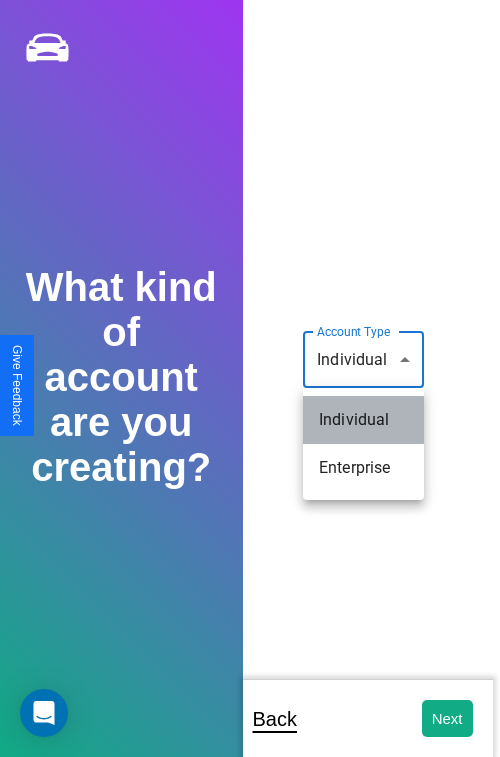 click on "Individual" at bounding box center [363, 420] 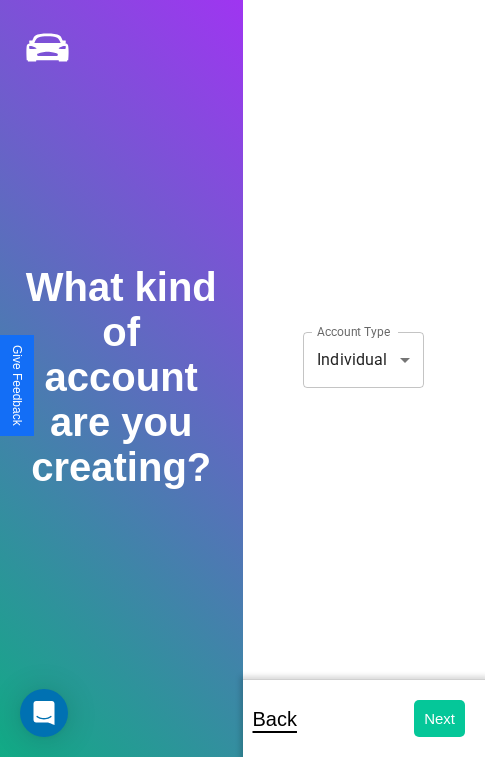 click on "Next" at bounding box center (439, 718) 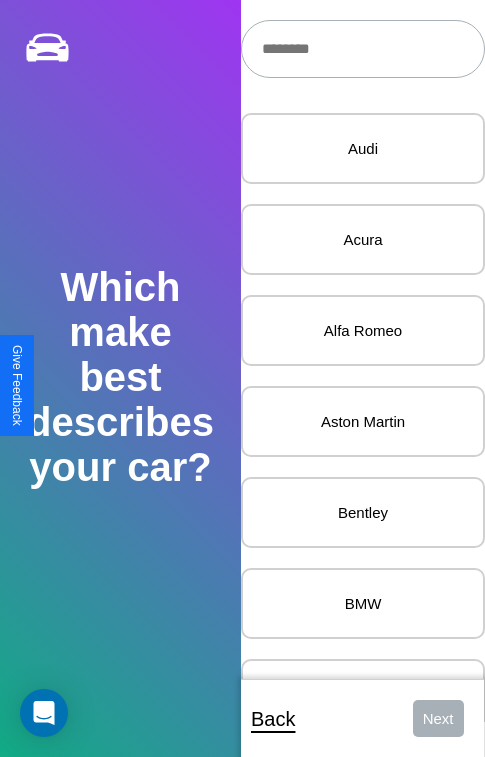 scroll, scrollTop: 24, scrollLeft: 0, axis: vertical 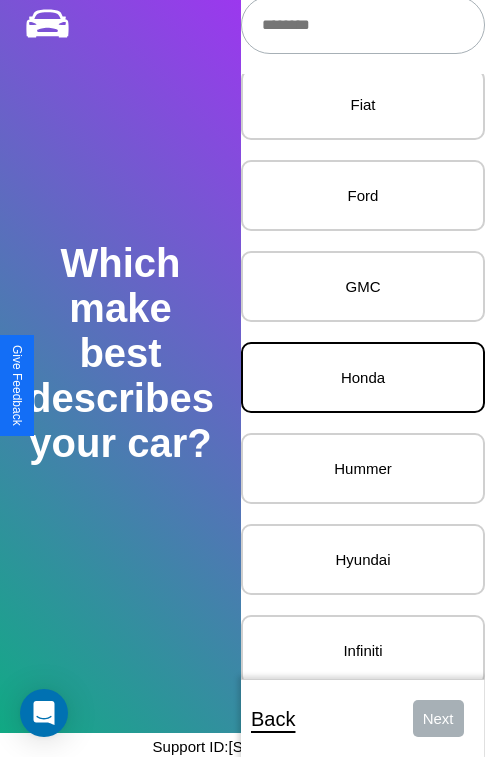 click on "Honda" at bounding box center [363, 377] 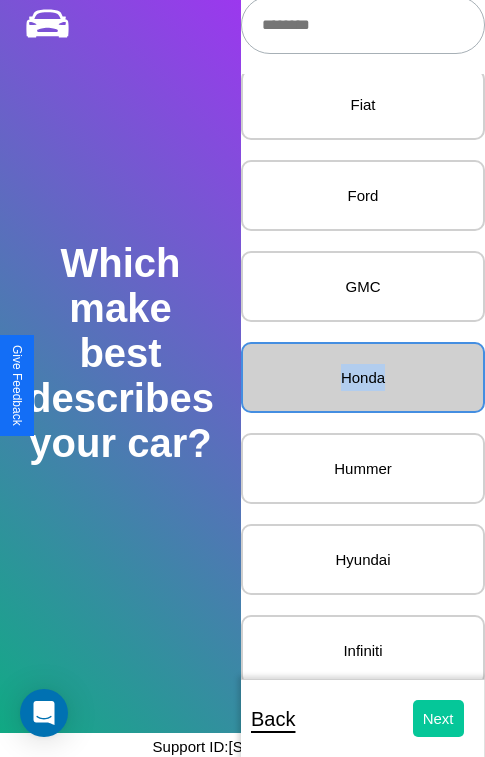 click on "Next" at bounding box center (438, 718) 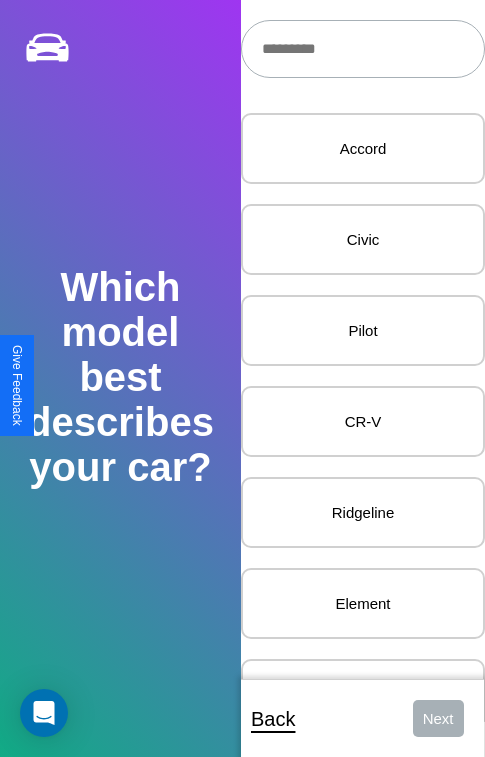 scroll, scrollTop: 27, scrollLeft: 0, axis: vertical 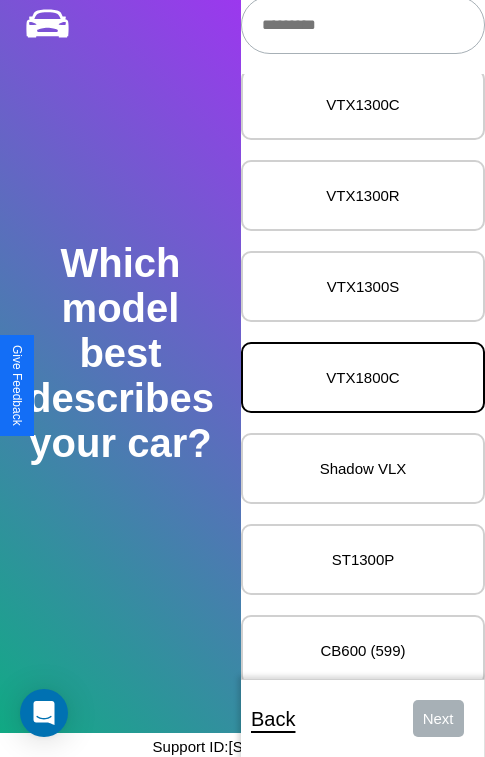 click on "VTX1800C" at bounding box center [363, 377] 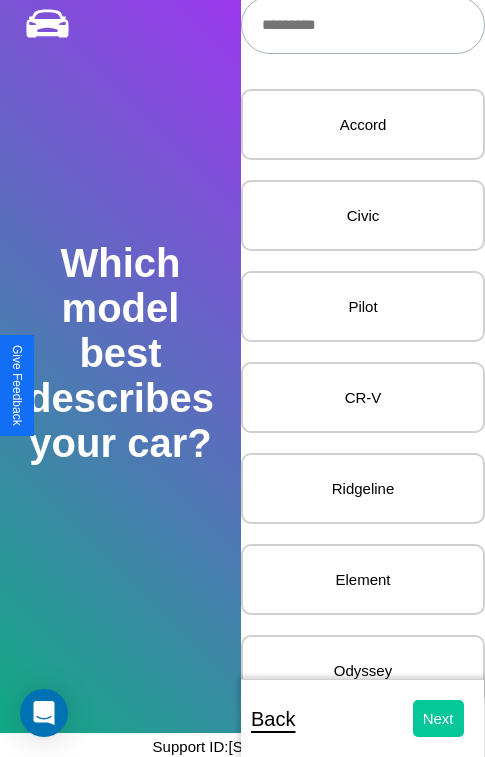 click on "Next" at bounding box center [438, 718] 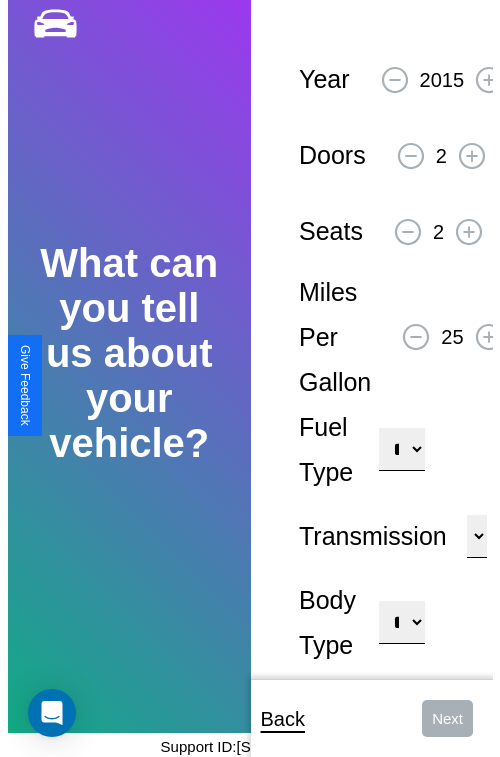 scroll, scrollTop: 0, scrollLeft: 0, axis: both 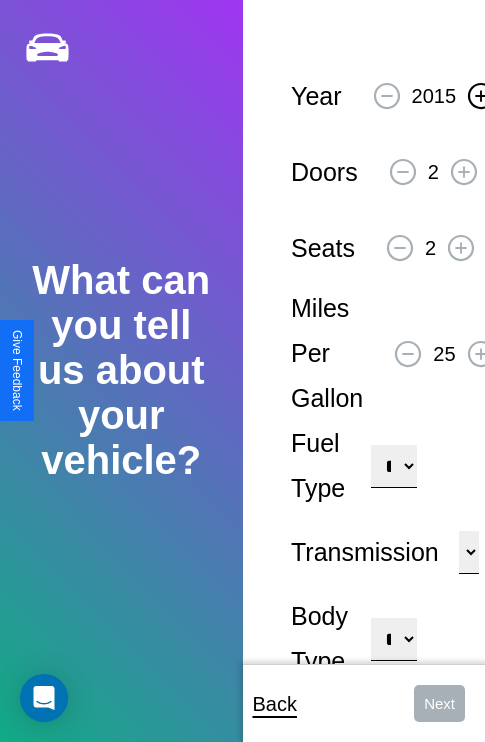 click 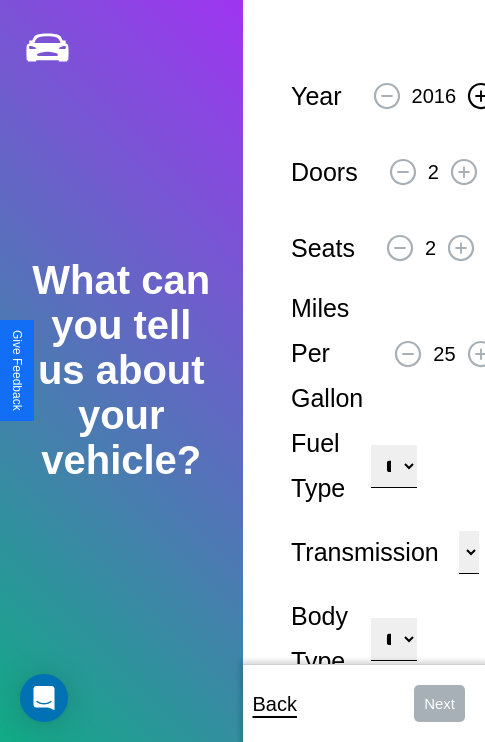 click 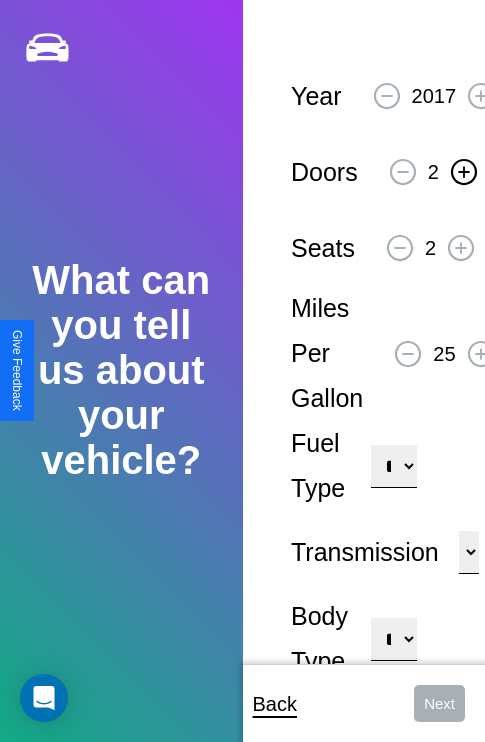 click 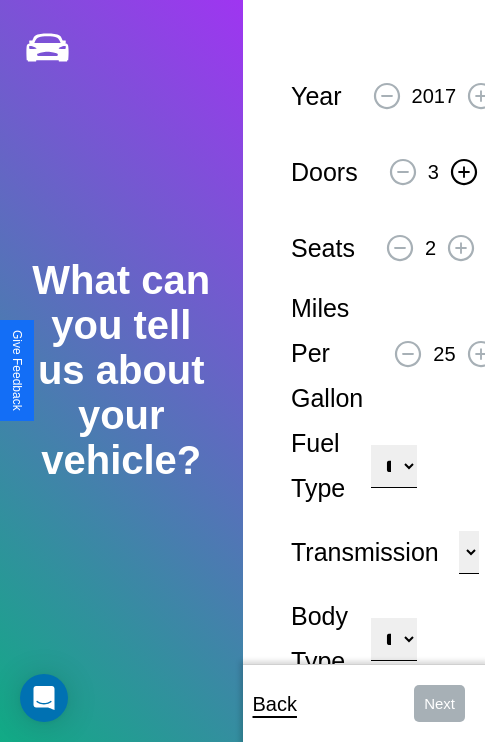 click 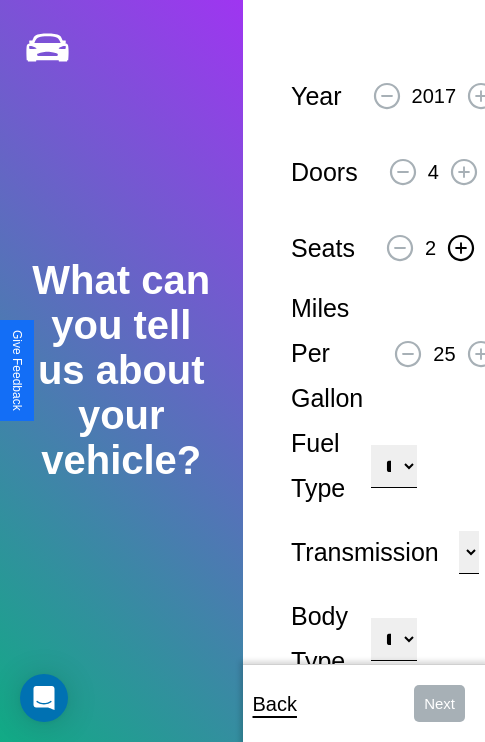 click 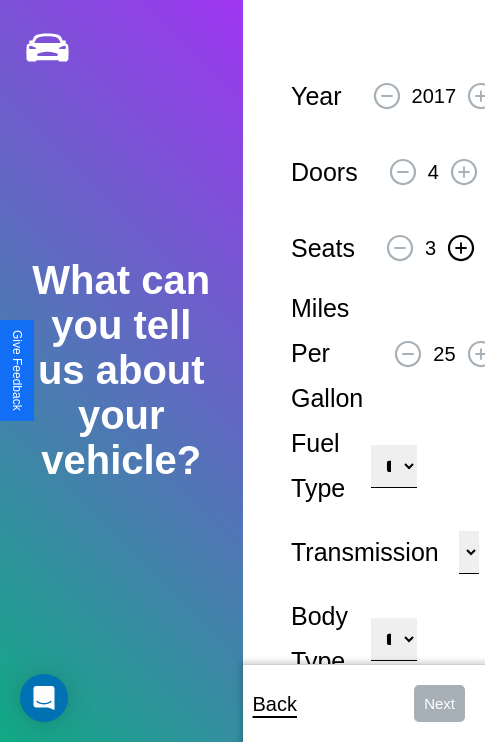 click 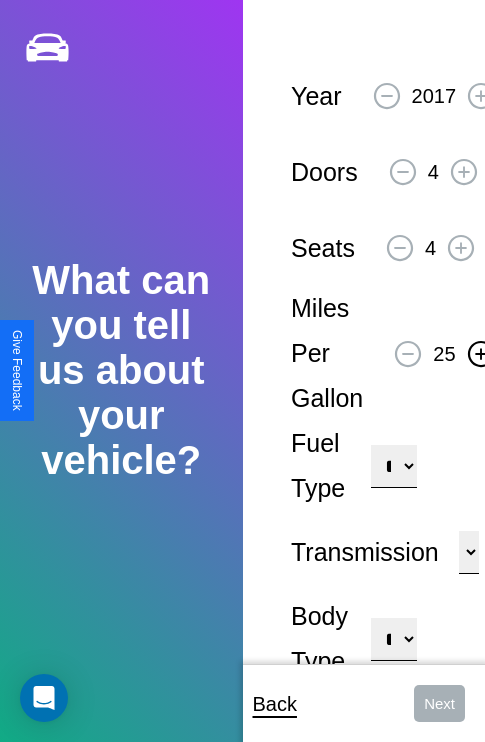 click 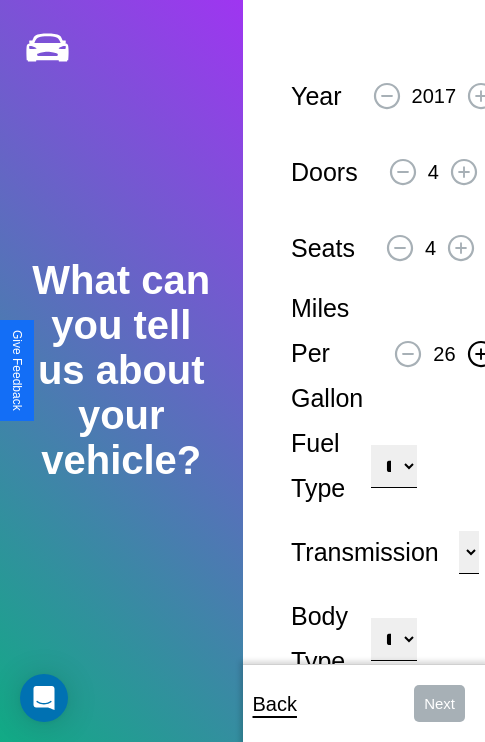 click 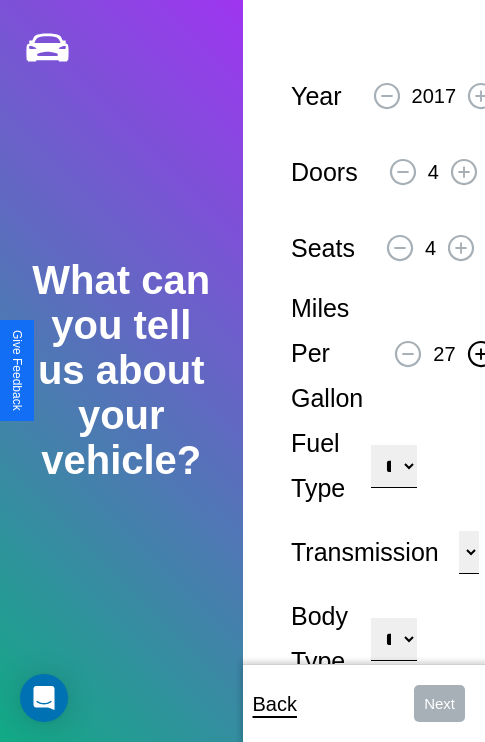 click 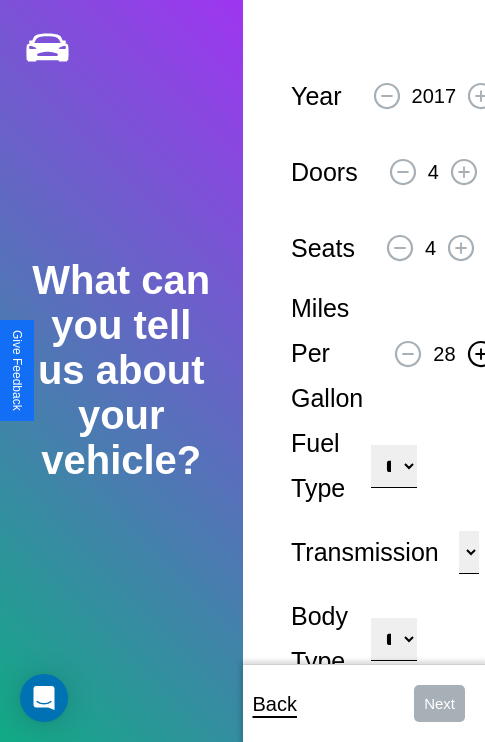 click 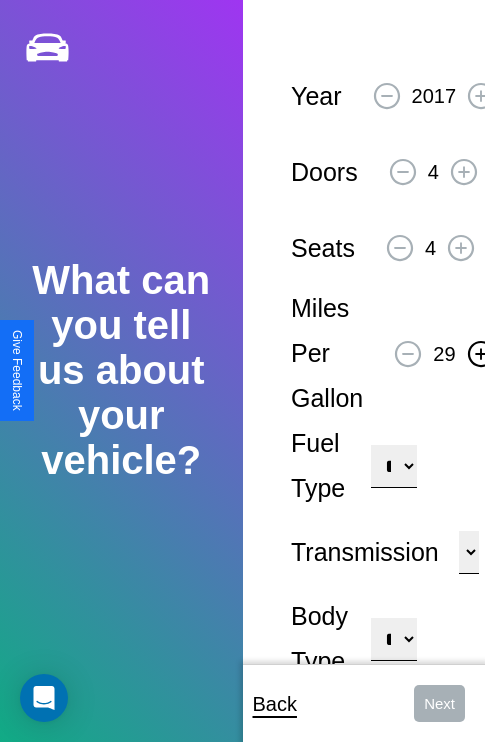 click on "**********" at bounding box center [393, 466] 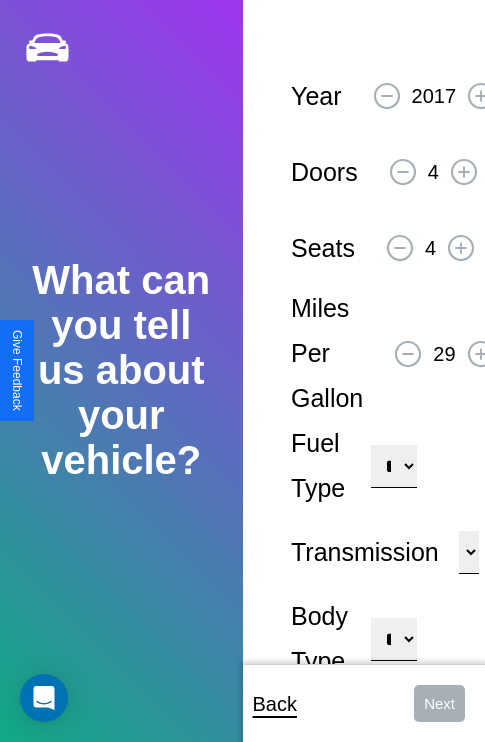 select on "***" 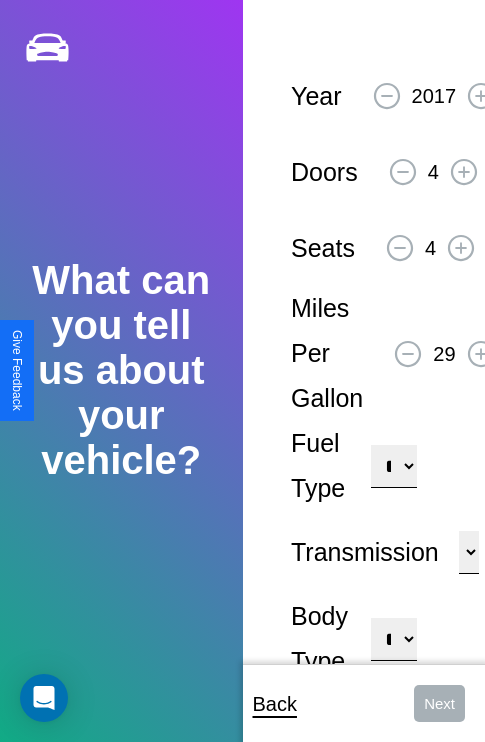 click on "****** ********* ******" at bounding box center (469, 552) 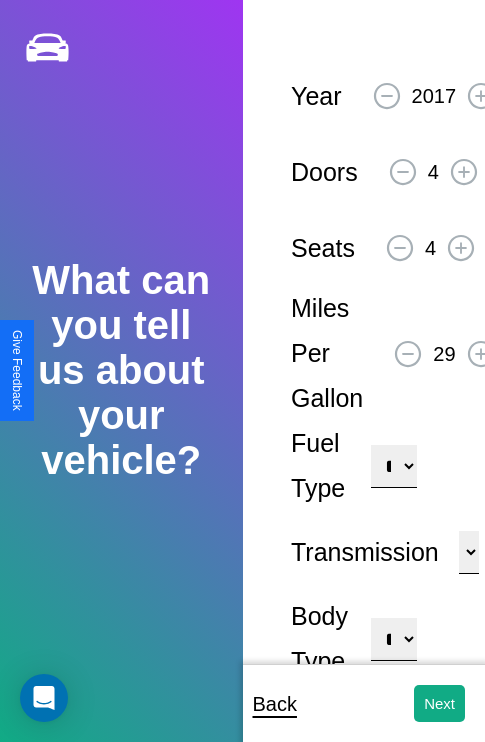click on "**********" at bounding box center [393, 639] 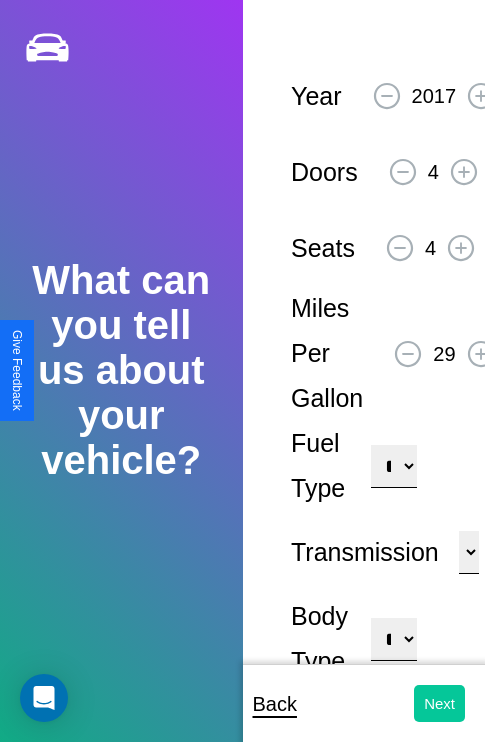 click on "Next" at bounding box center (439, 703) 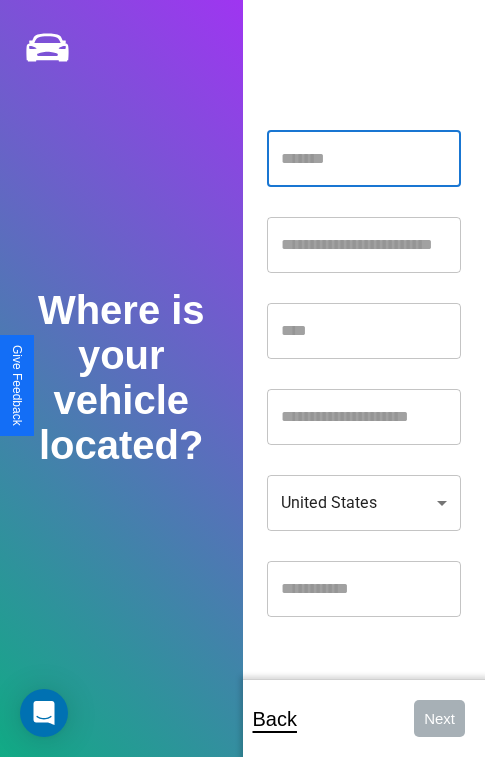 click at bounding box center (364, 159) 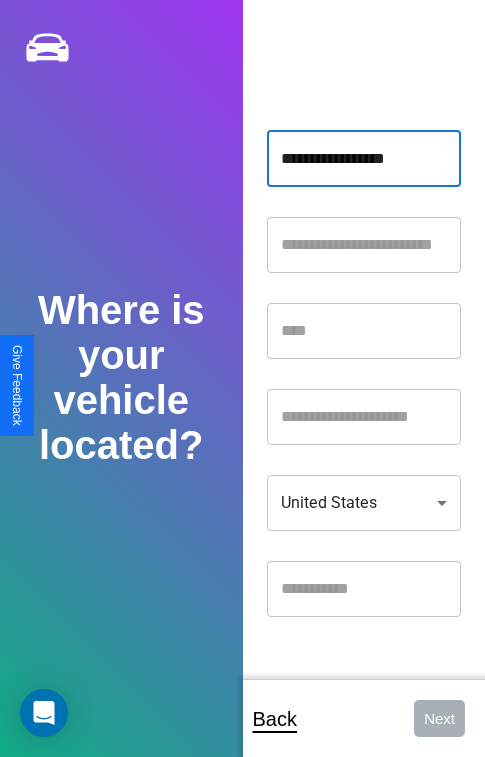 type on "**********" 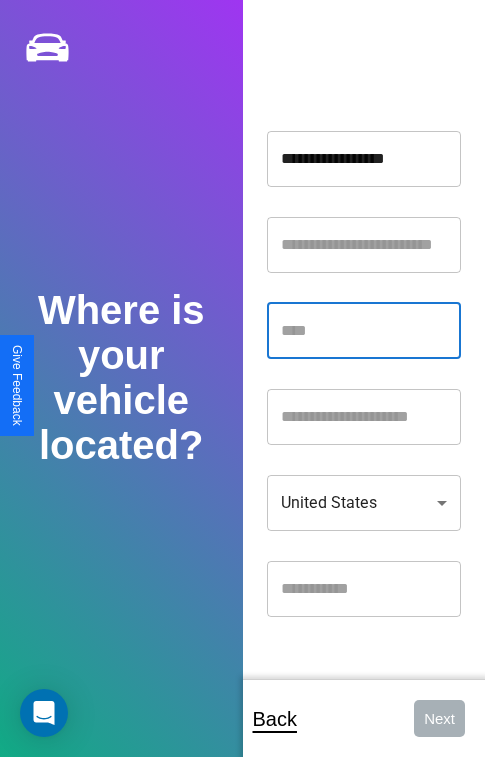 click at bounding box center [364, 331] 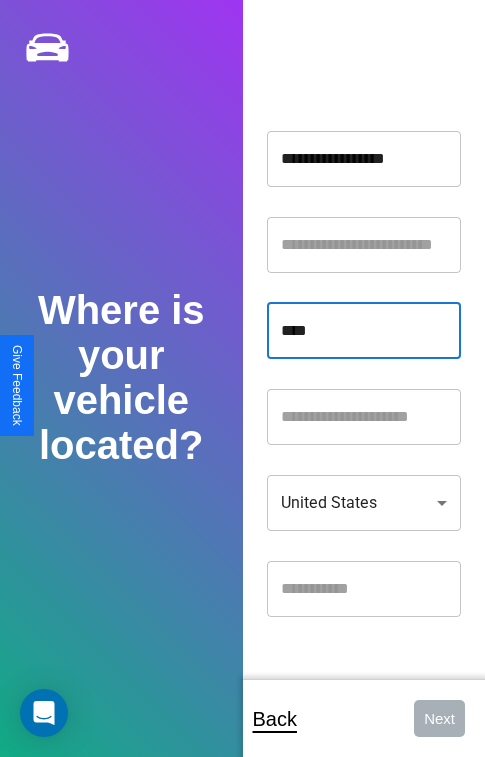 type on "****" 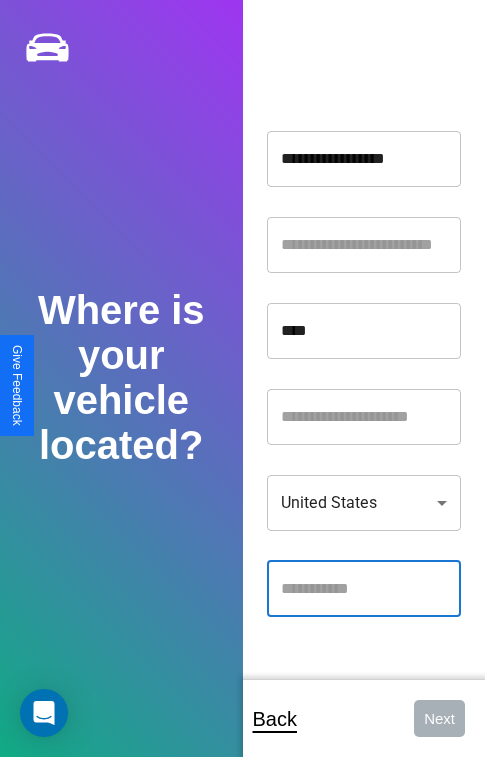 click at bounding box center (364, 589) 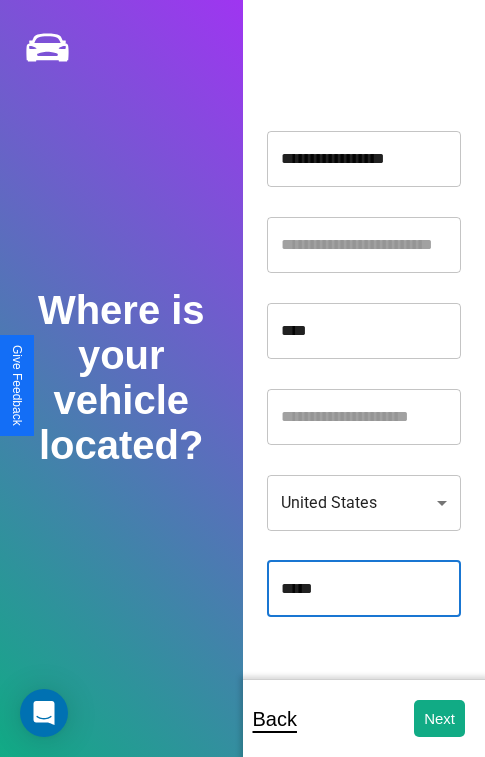 type on "*****" 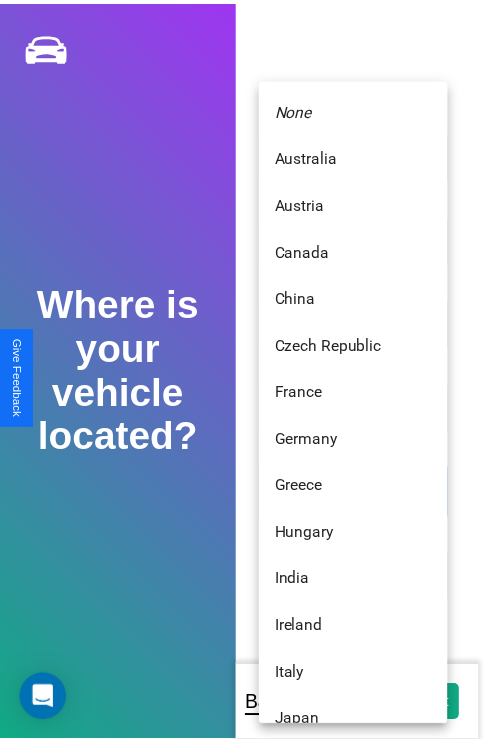 scroll, scrollTop: 459, scrollLeft: 0, axis: vertical 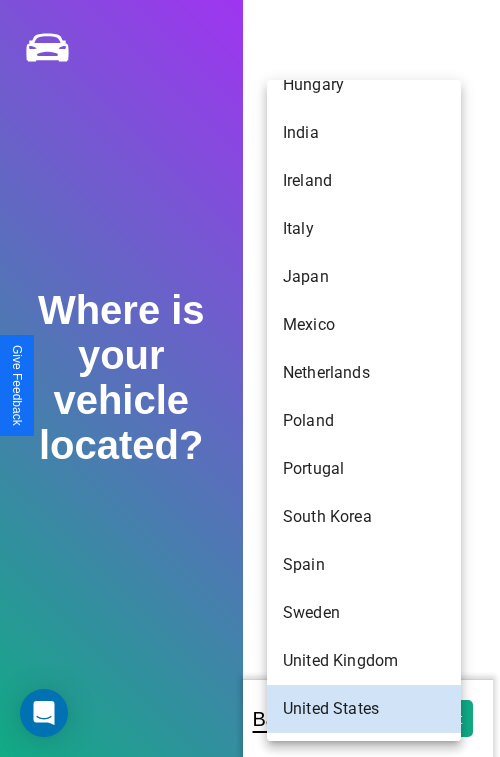 click on "Japan" at bounding box center (364, 277) 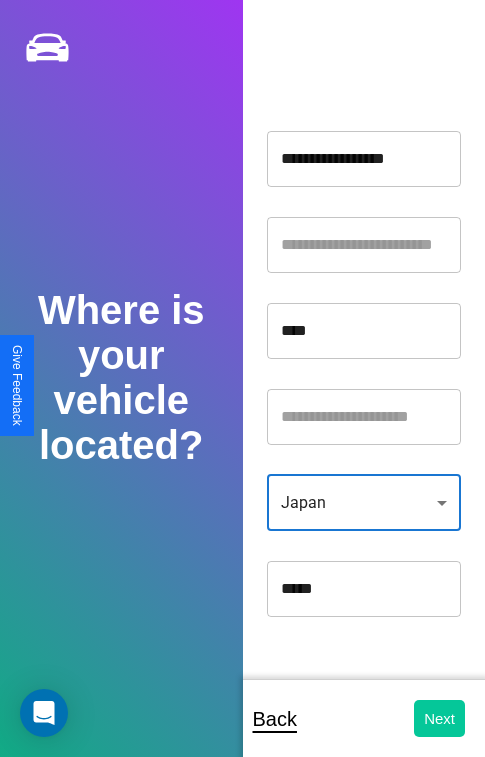 click on "Next" at bounding box center [439, 718] 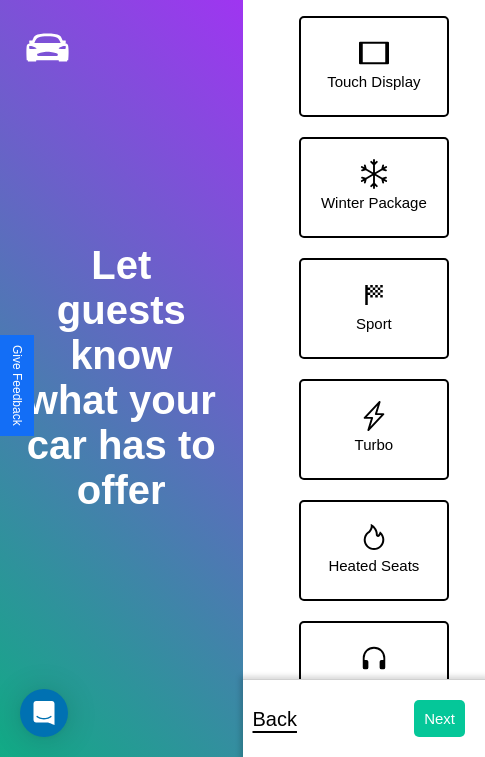 click on "Next" at bounding box center (439, 718) 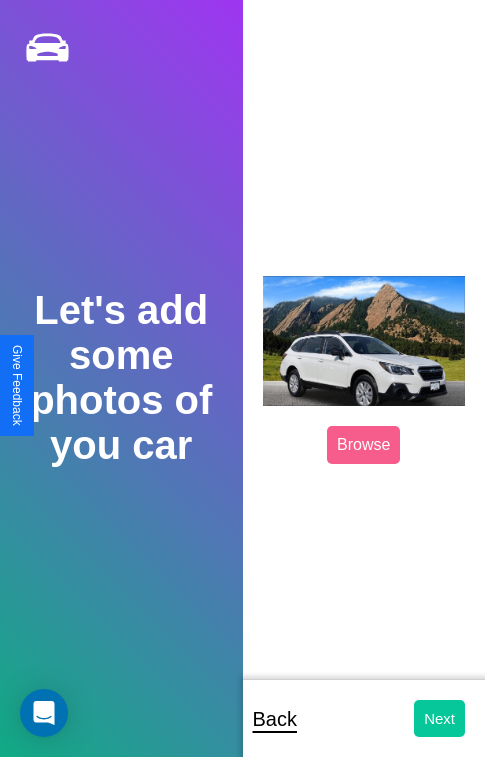click on "Next" at bounding box center [439, 718] 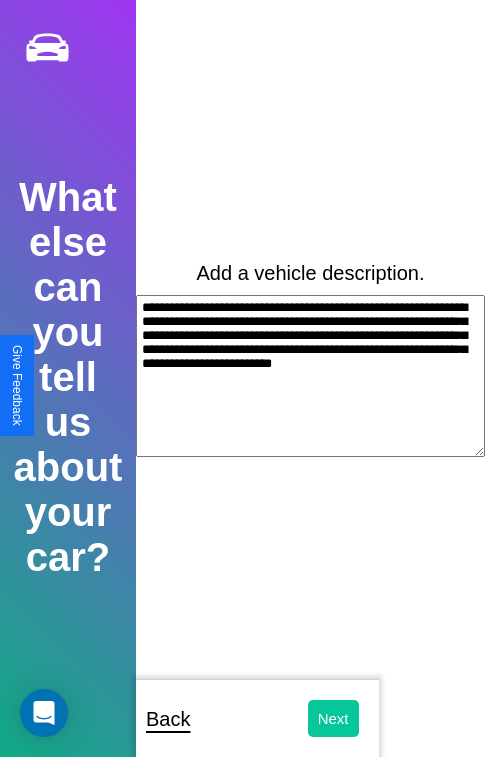 type on "**********" 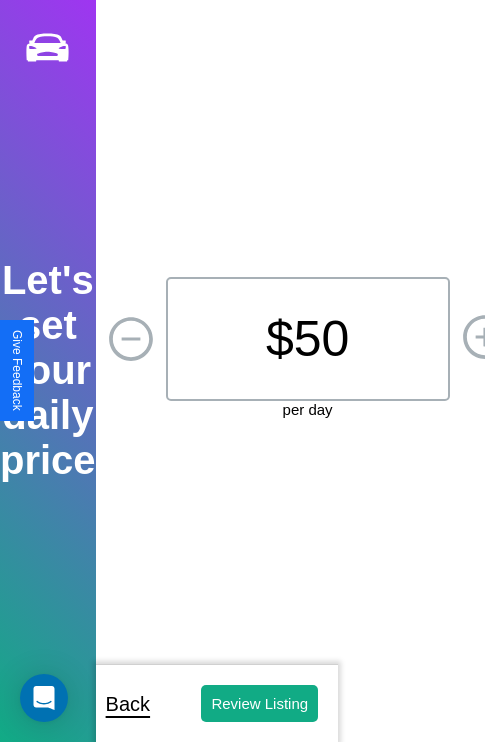 click on "$ 50" at bounding box center [308, 339] 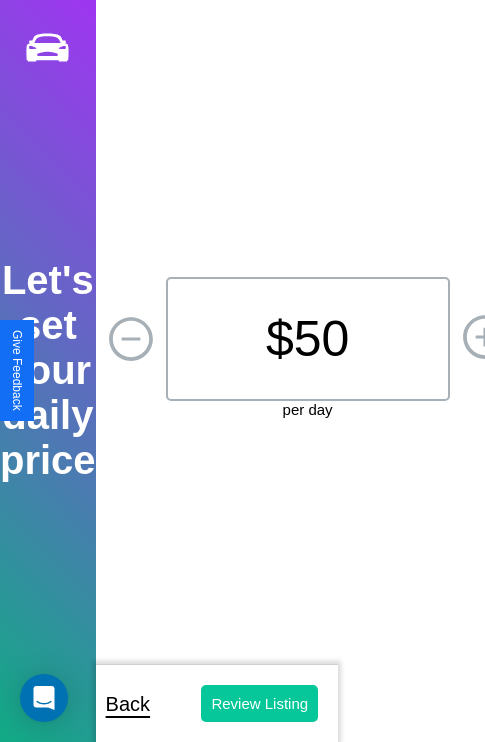 click on "Review Listing" at bounding box center [259, 703] 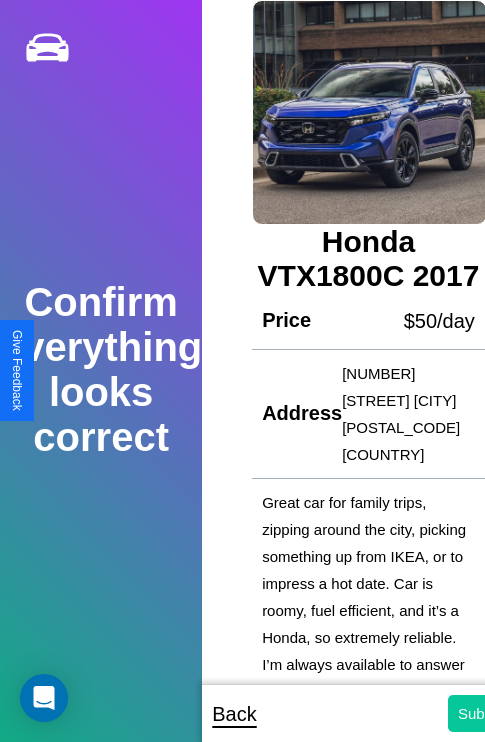 click on "Submit" at bounding box center [481, 713] 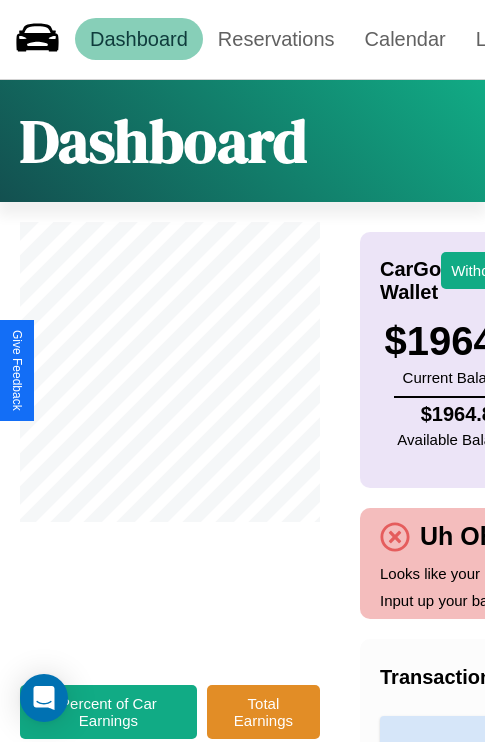 scroll, scrollTop: 0, scrollLeft: 235, axis: horizontal 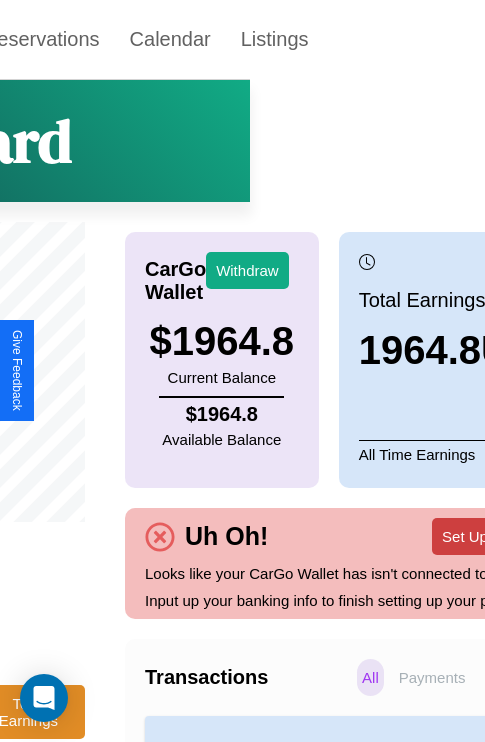 click on "Set Up Bank Info" at bounding box center [498, 536] 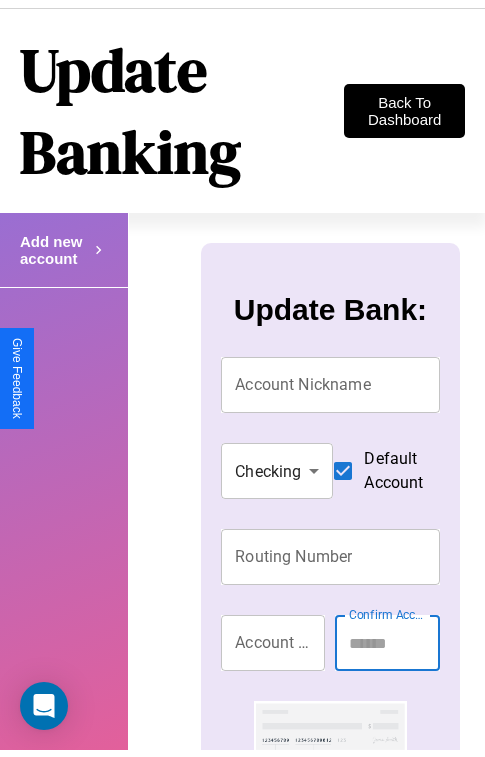 scroll, scrollTop: 0, scrollLeft: 0, axis: both 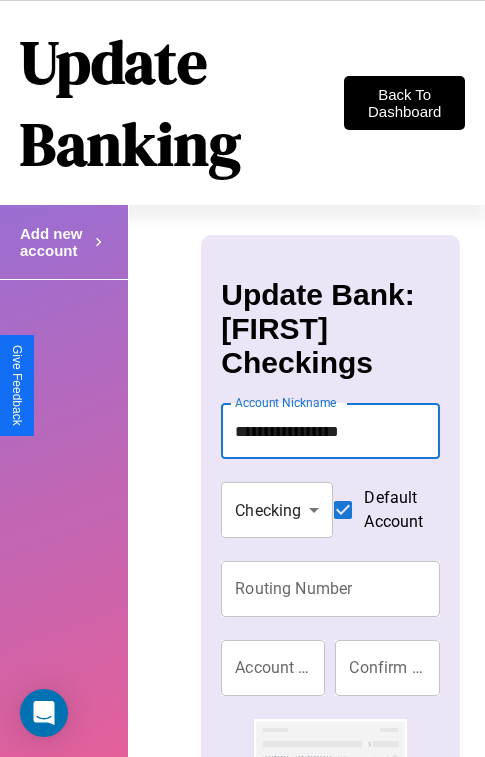 type on "**********" 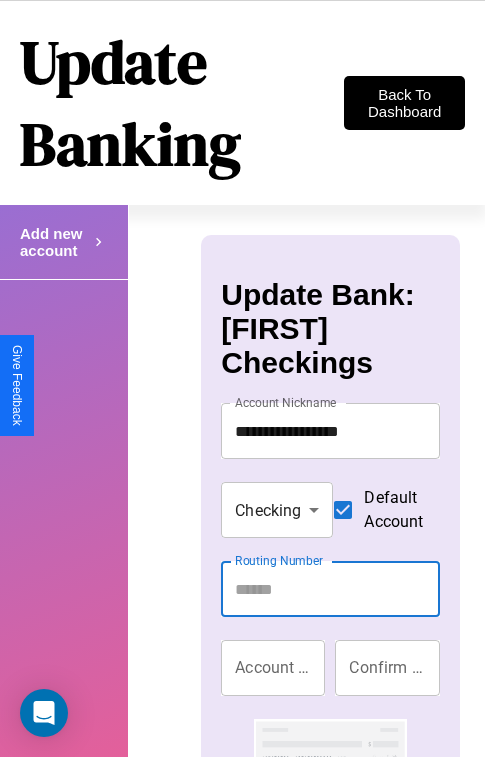 click on "Routing Number" at bounding box center [330, 589] 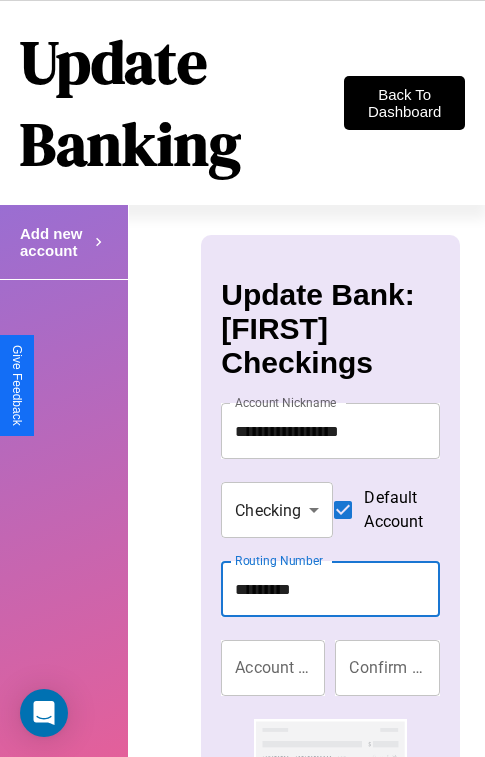 type on "*********" 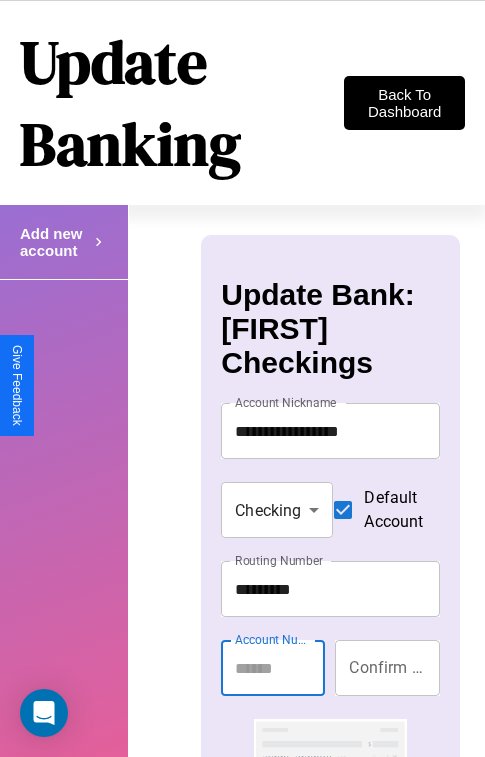 click on "Account Number" at bounding box center [273, 668] 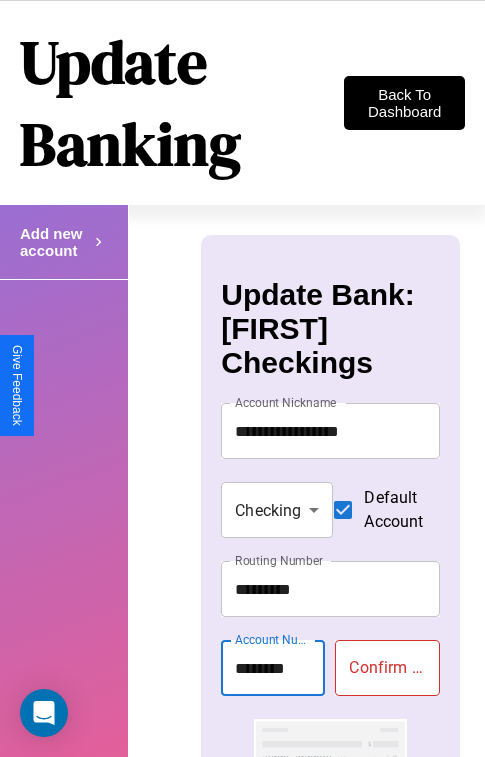 type on "********" 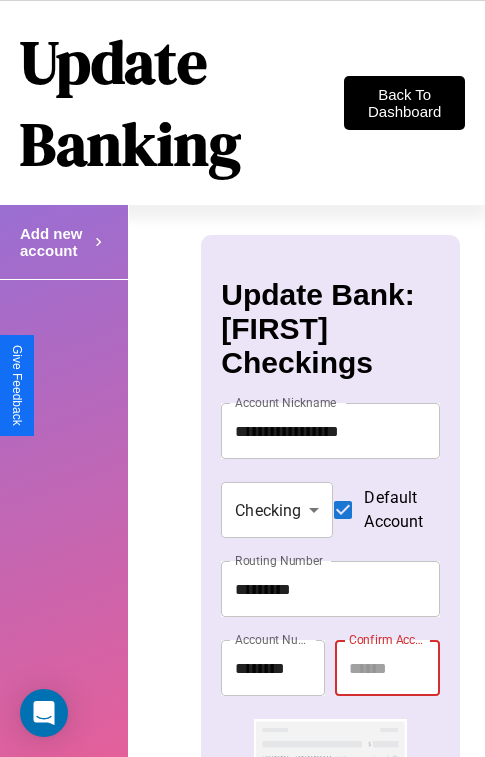 click on "Confirm Account Number" at bounding box center (387, 668) 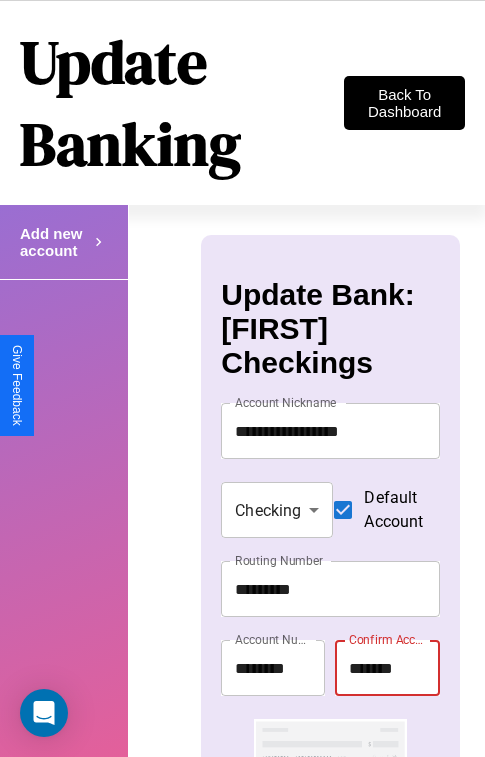 type on "********" 